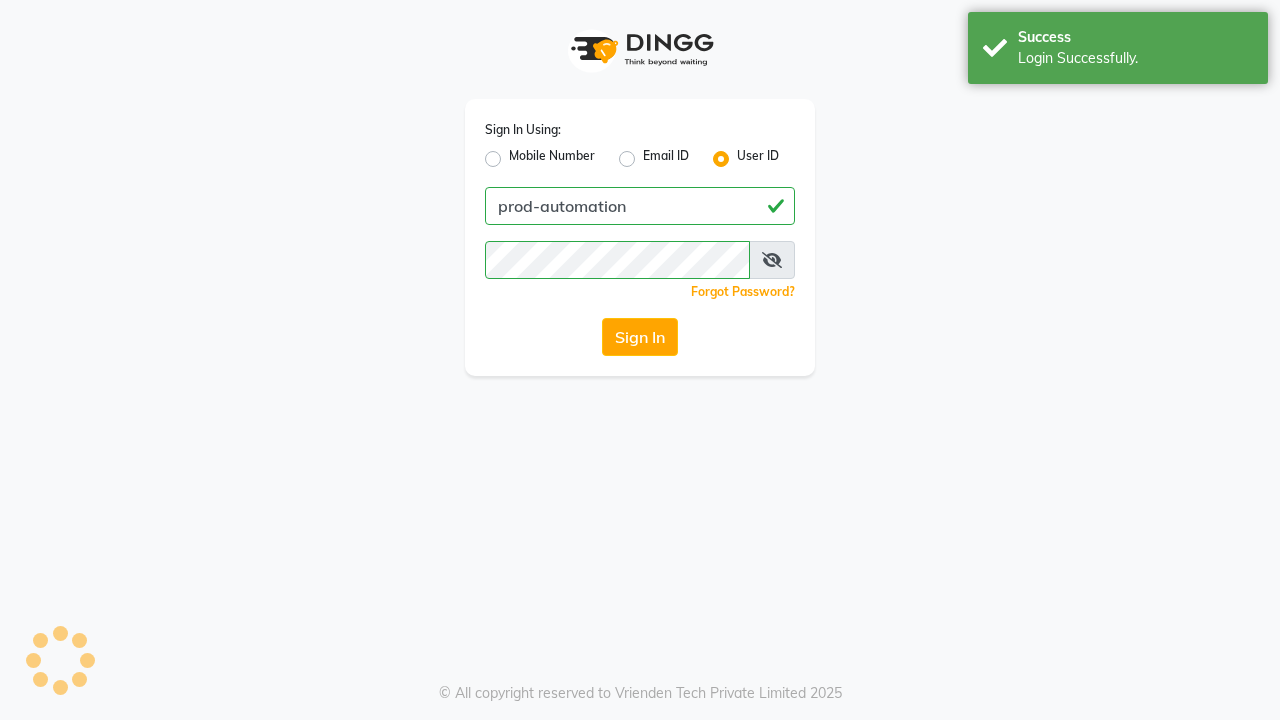 scroll, scrollTop: 0, scrollLeft: 0, axis: both 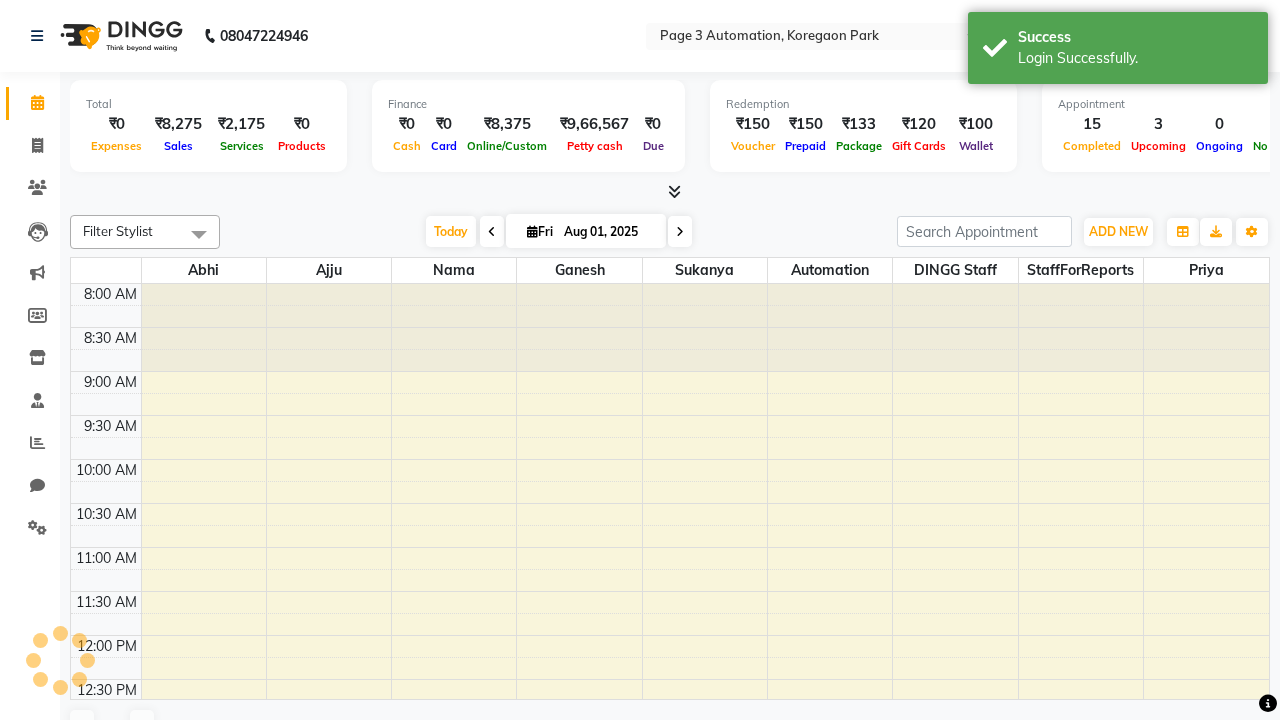 select on "en" 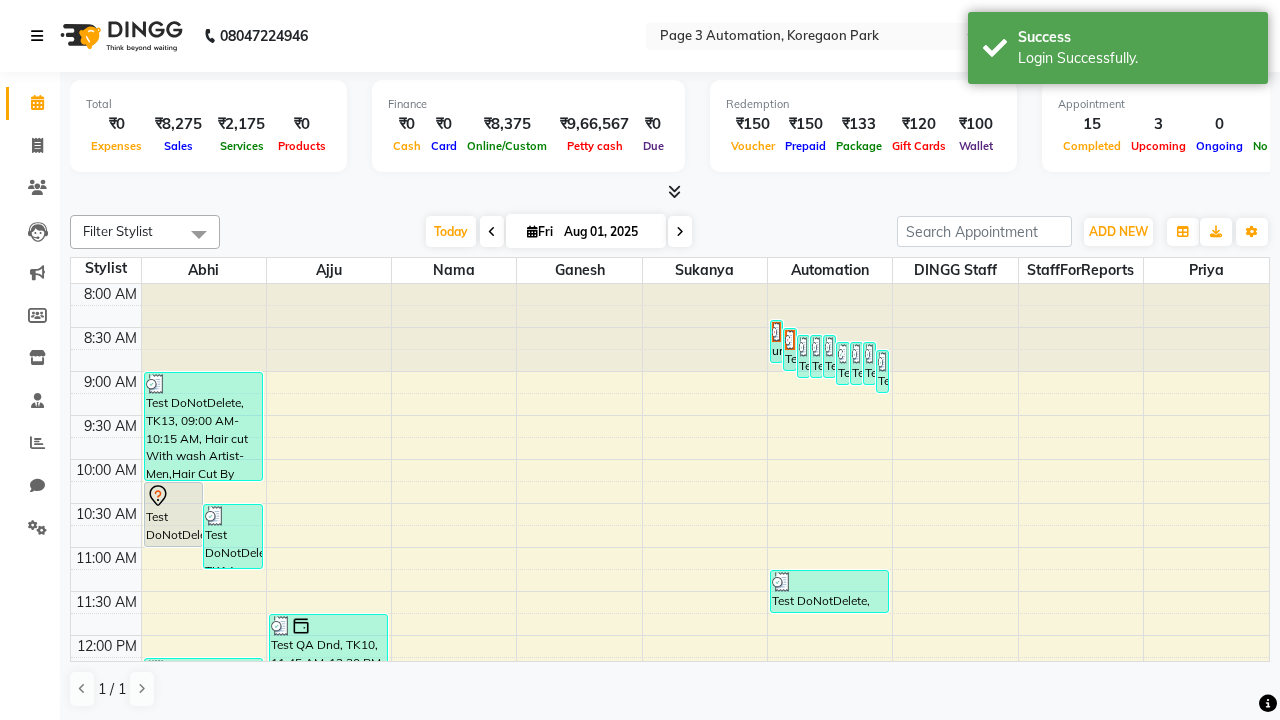 click at bounding box center (37, 36) 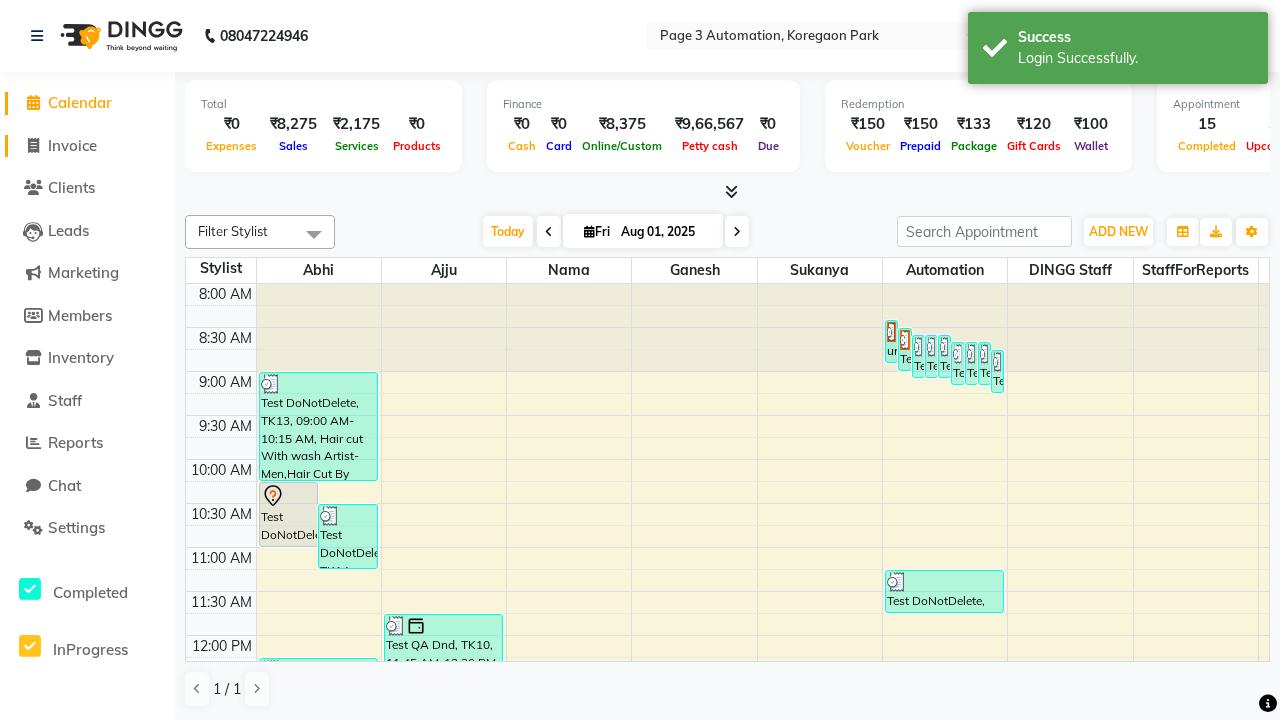 click on "Invoice" 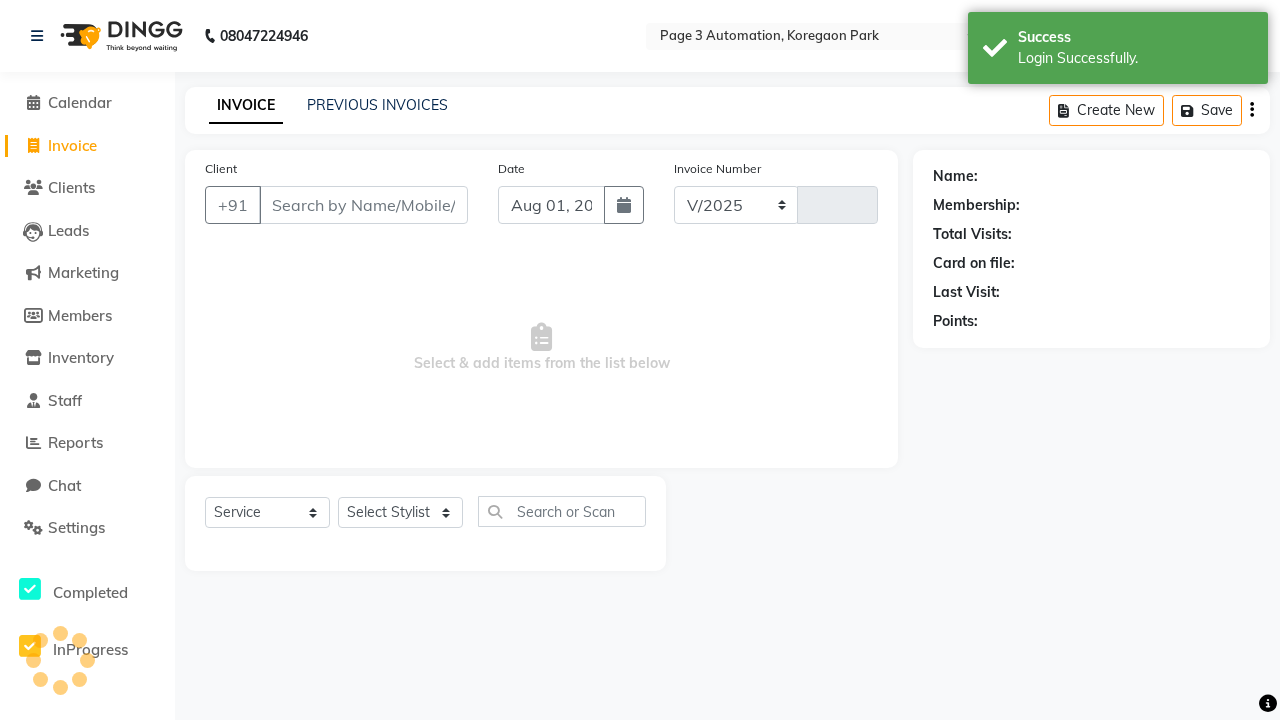 select on "2774" 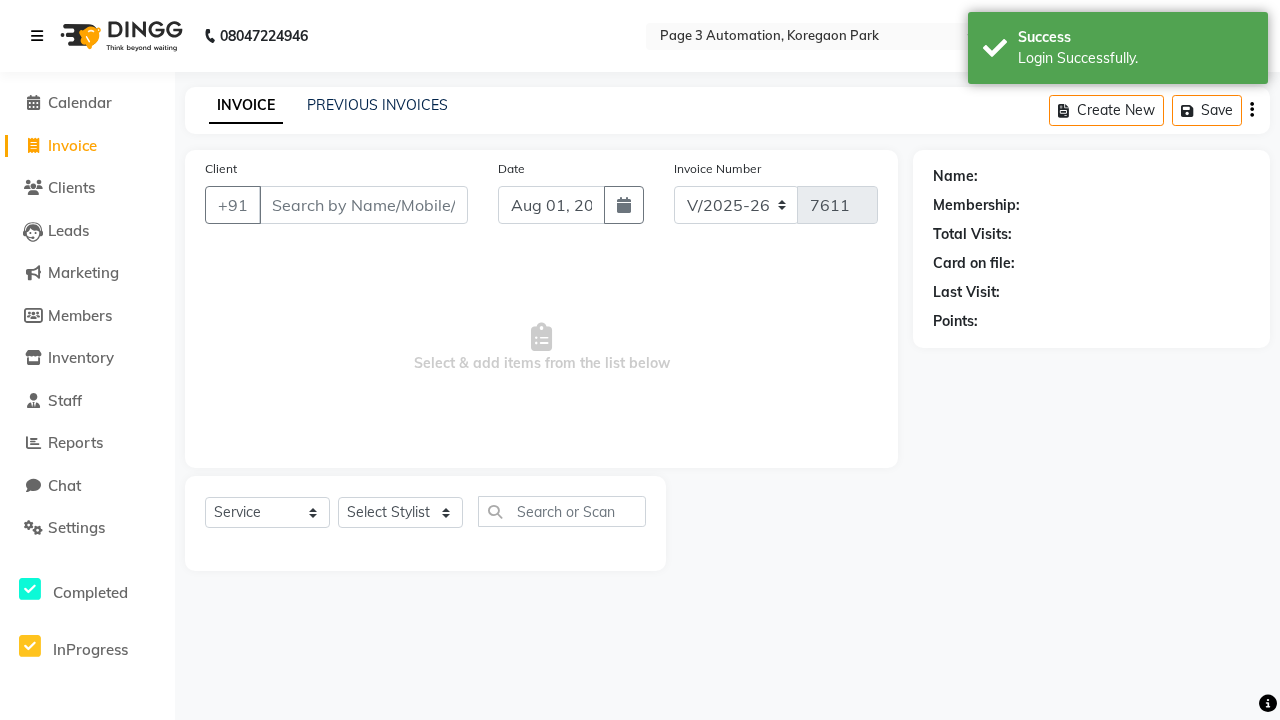 click at bounding box center [37, 36] 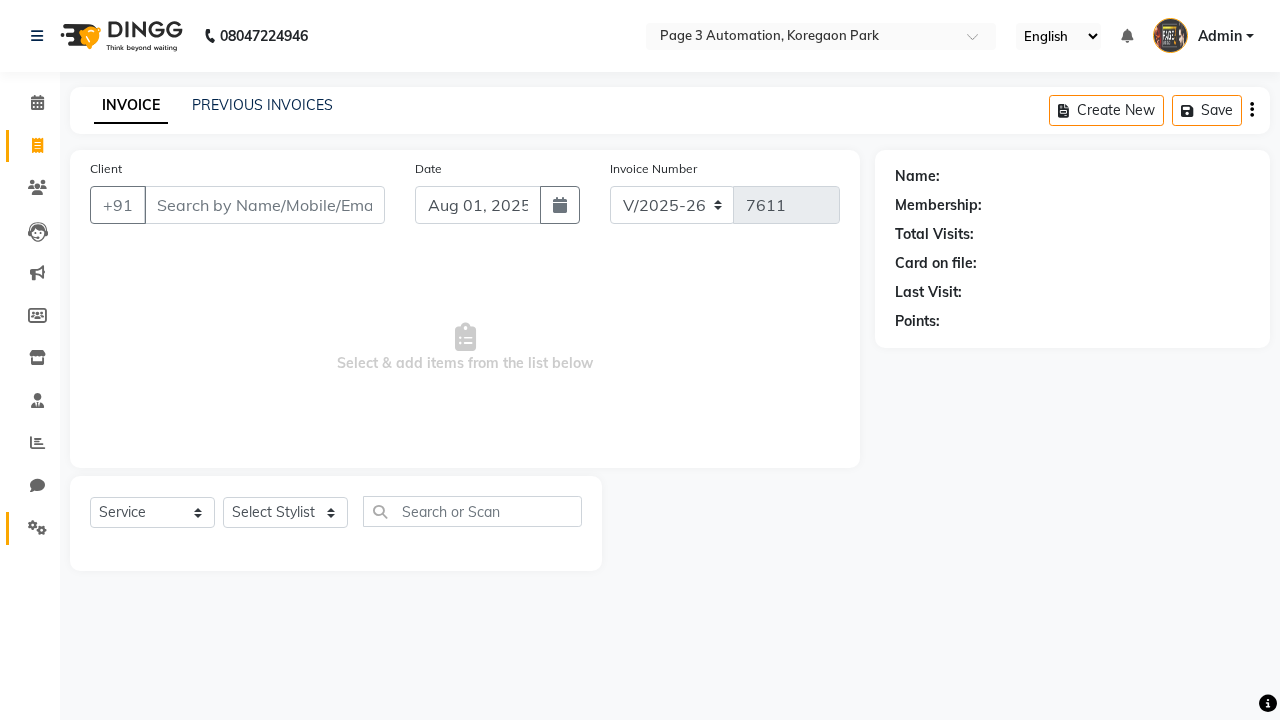 click 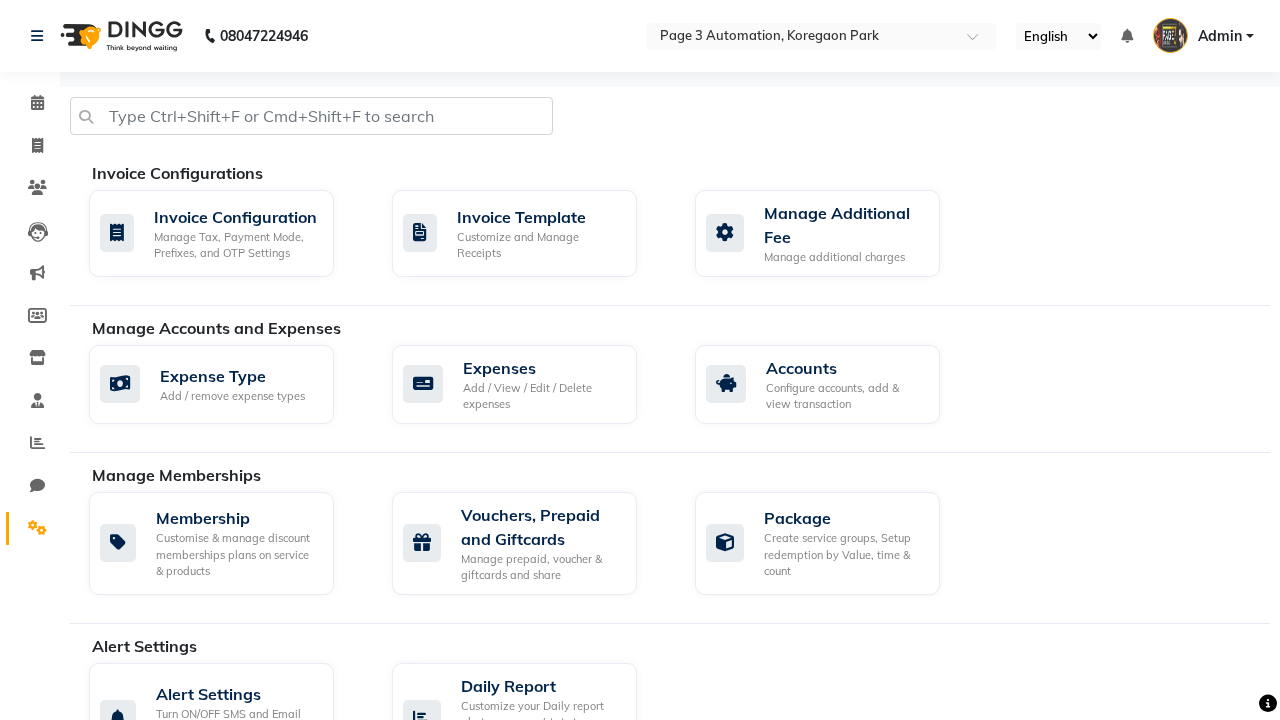 click on "Manage reset opening cash, change password." 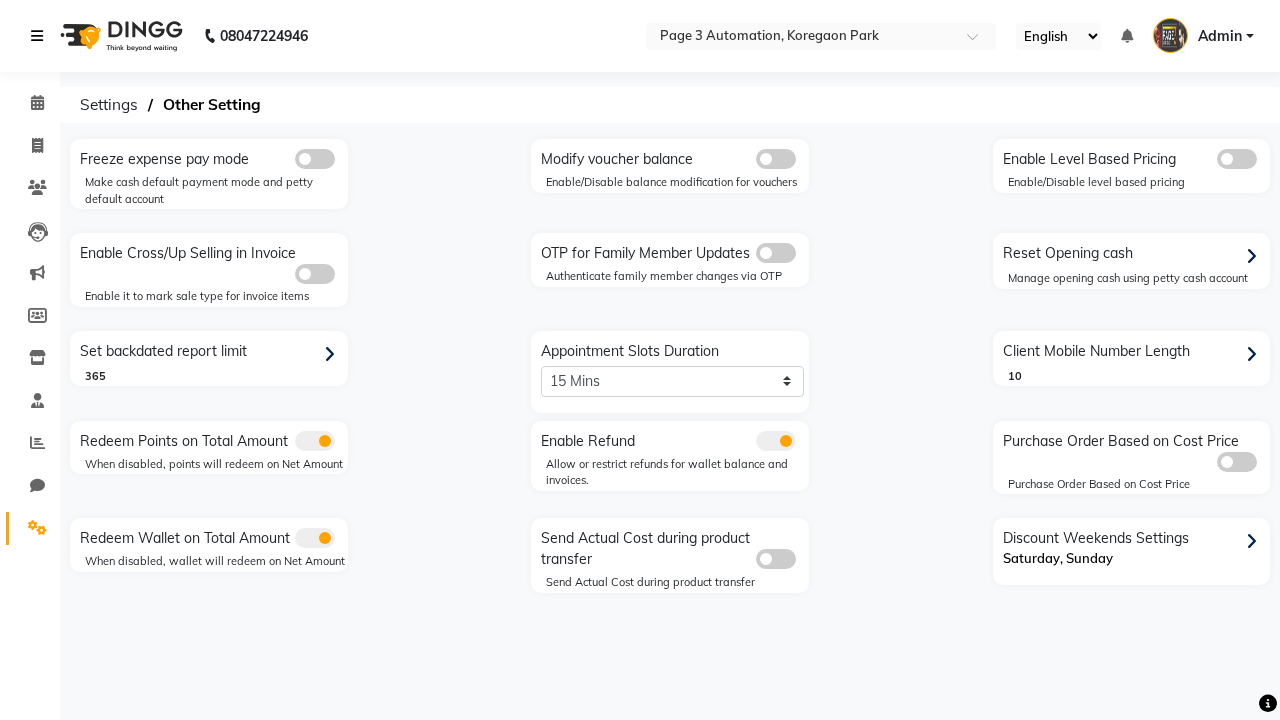 click at bounding box center [37, 36] 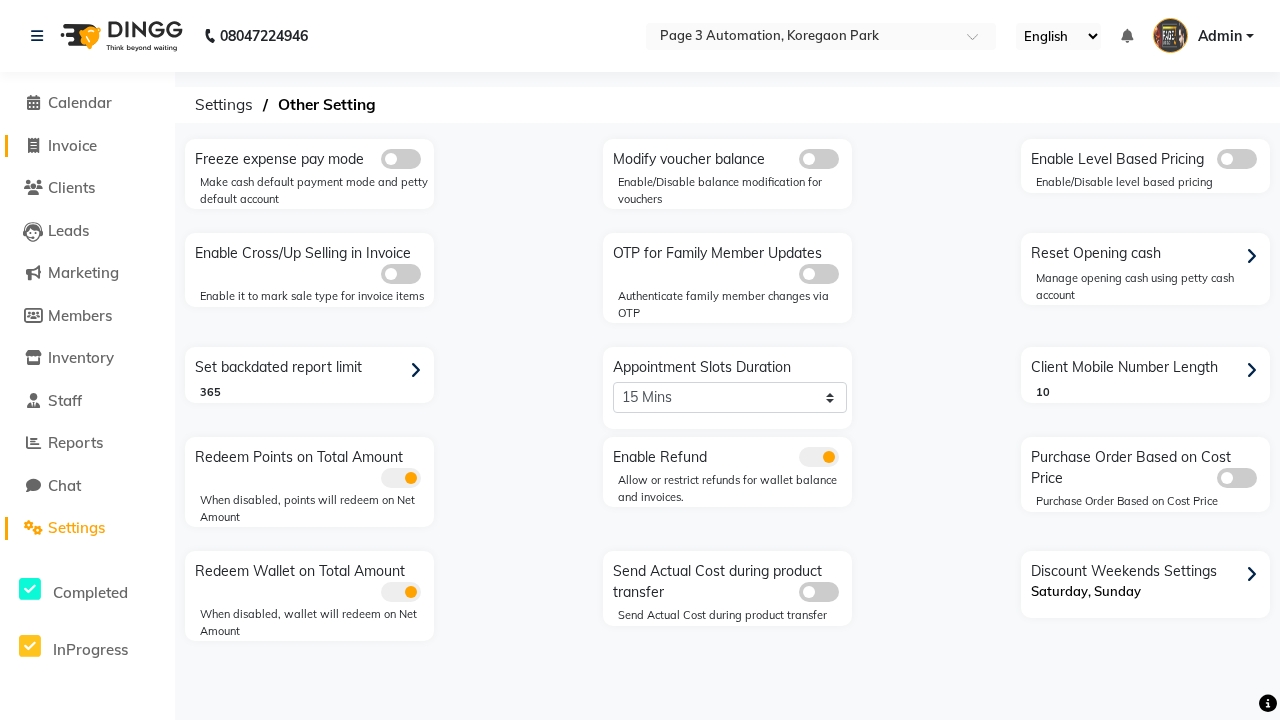 click on "Invoice" 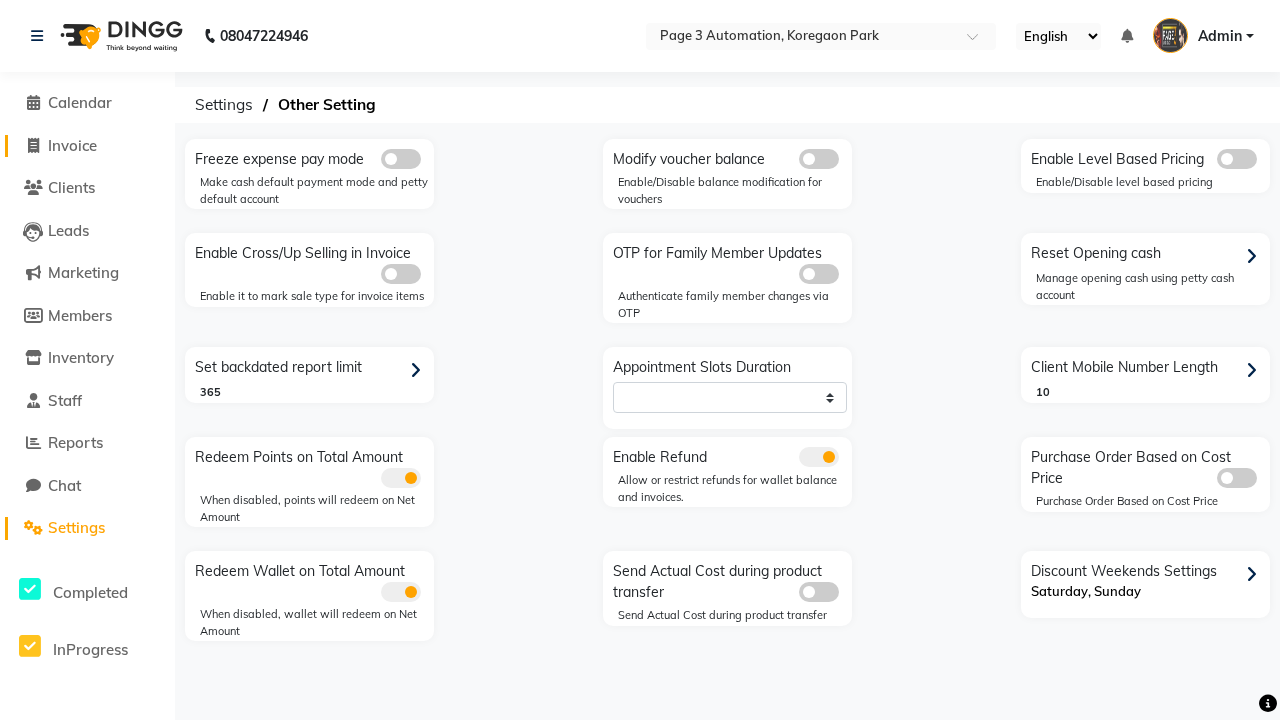 select on "2774" 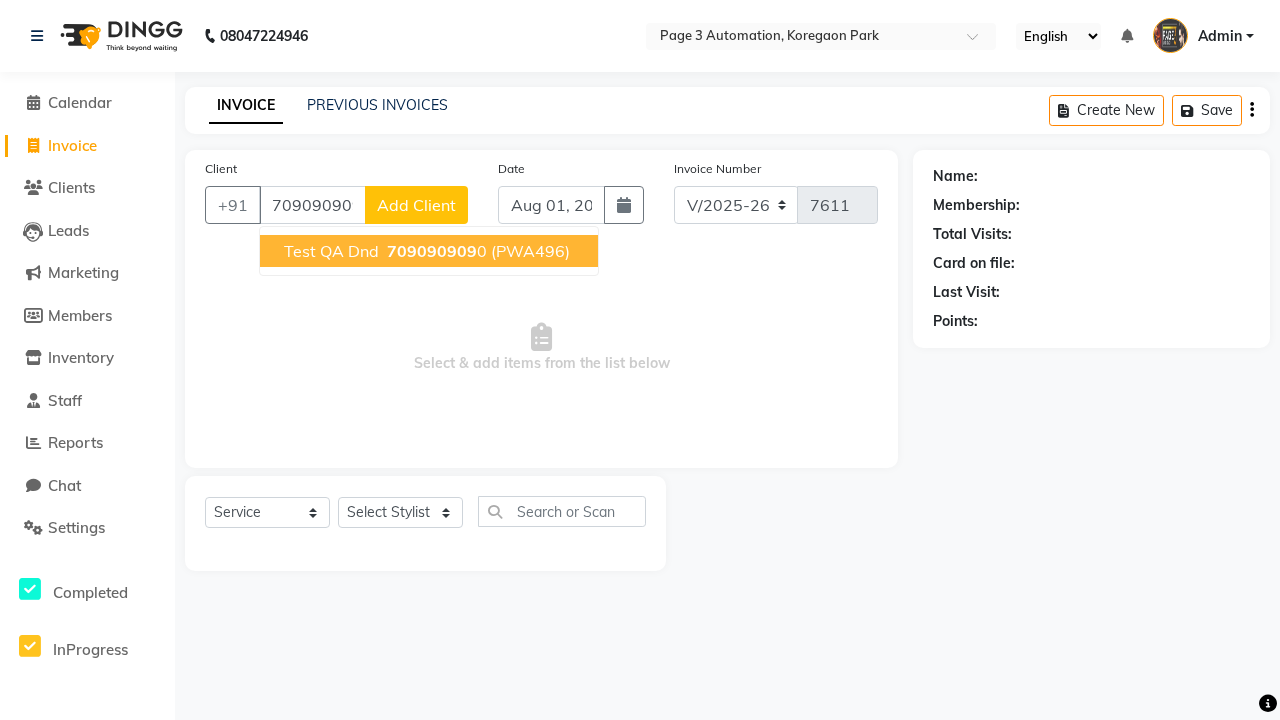 click on "709090909" at bounding box center (432, 251) 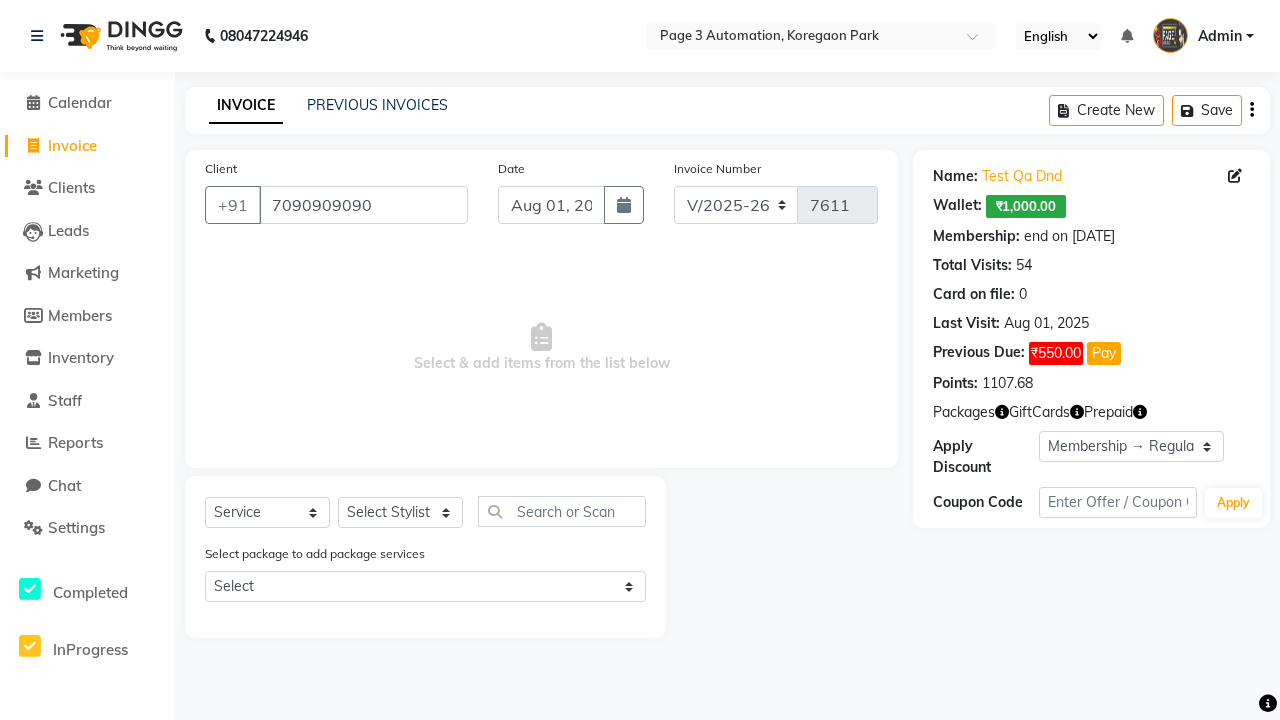 select on "0:" 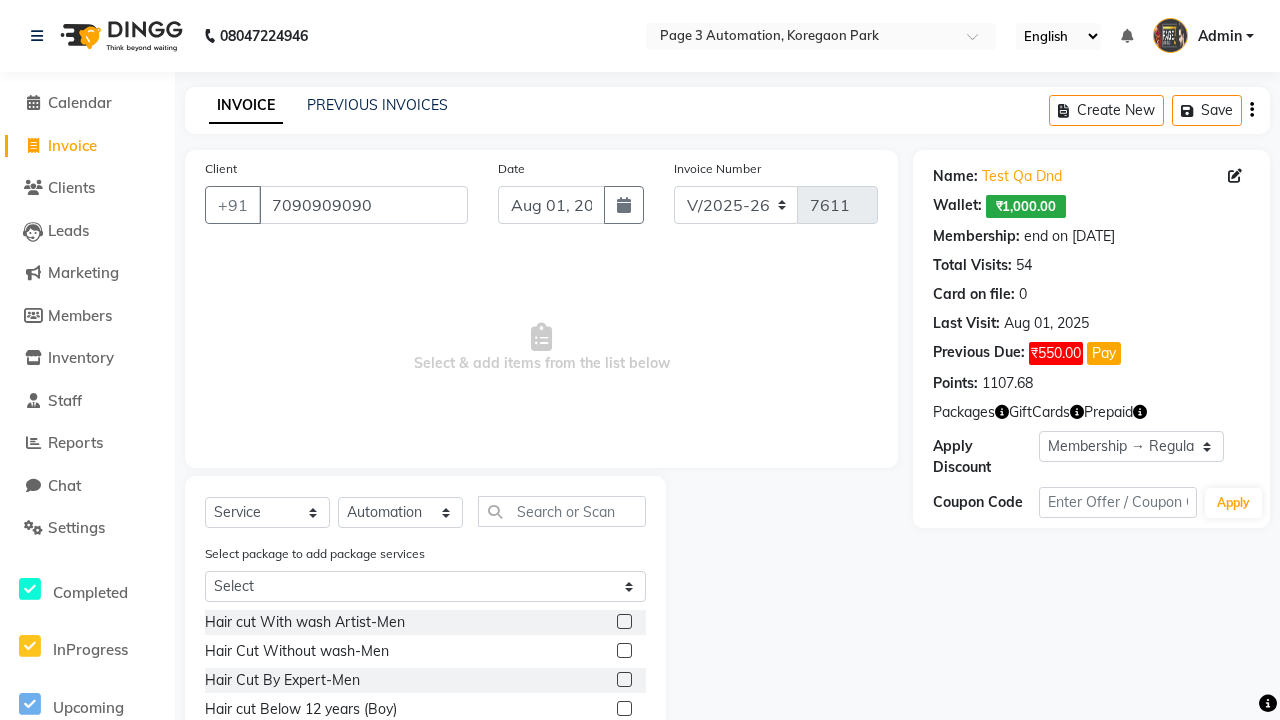 click 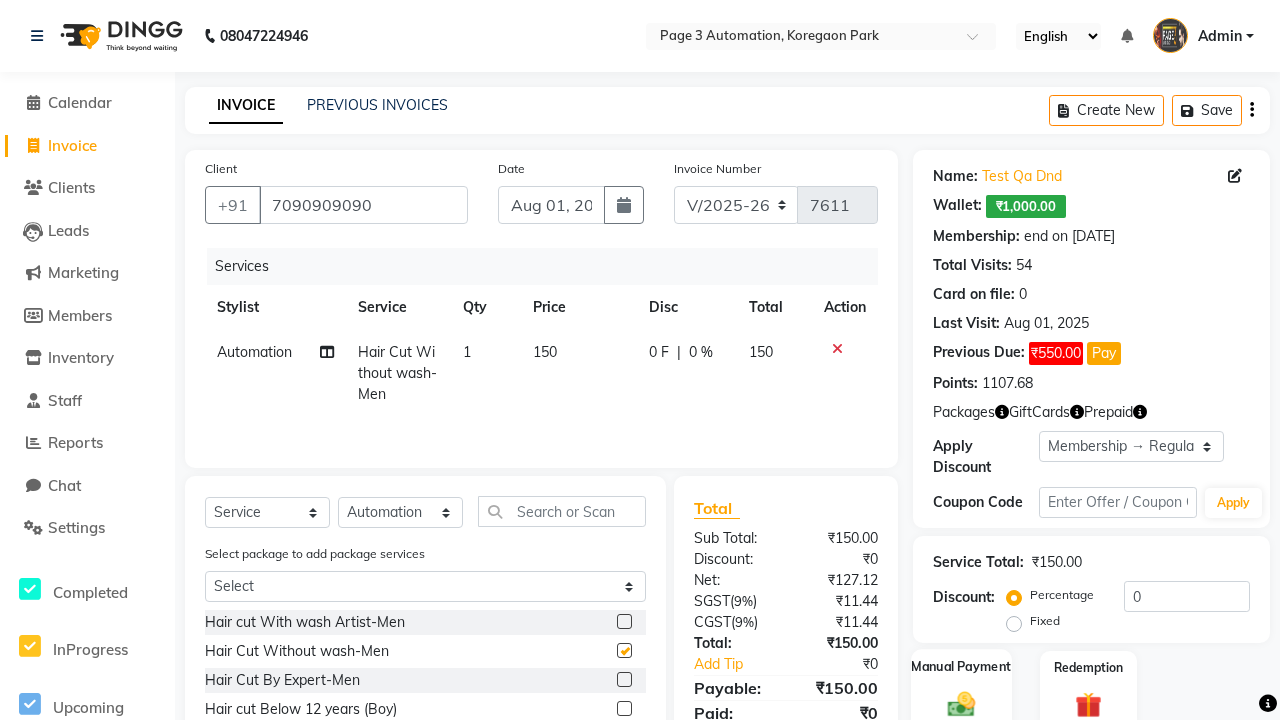 click 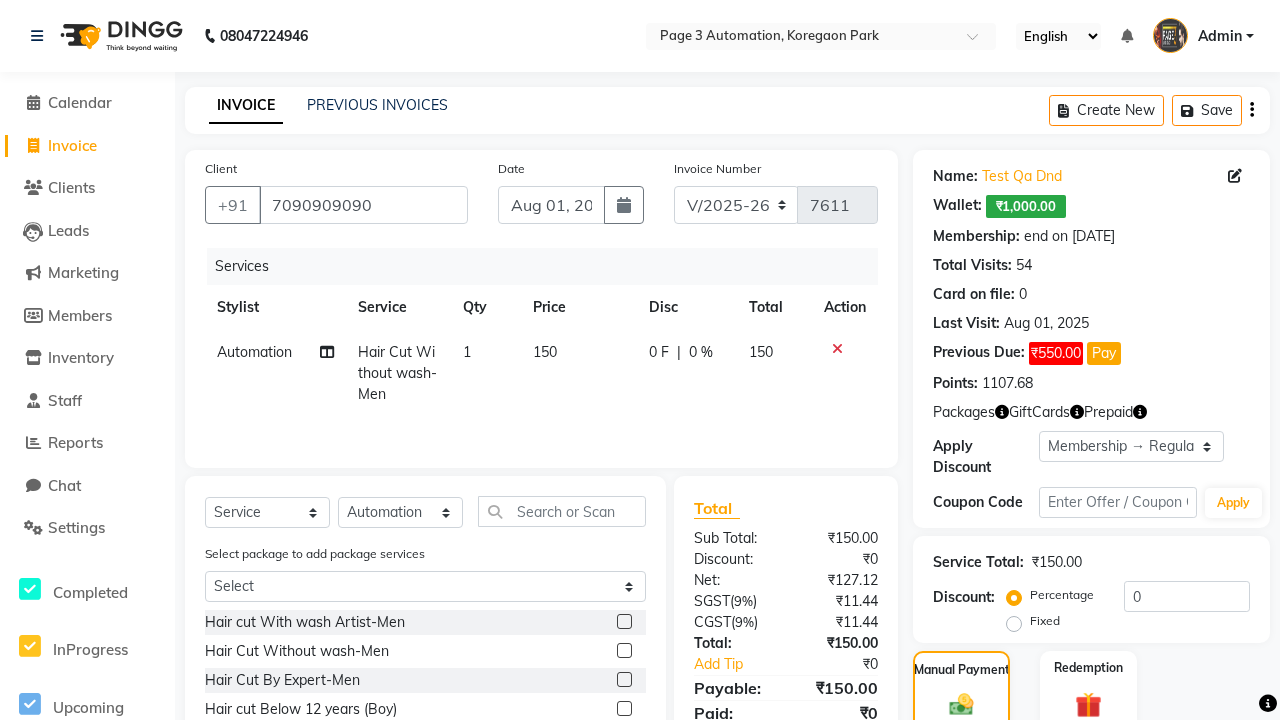 click on "ONLINE" 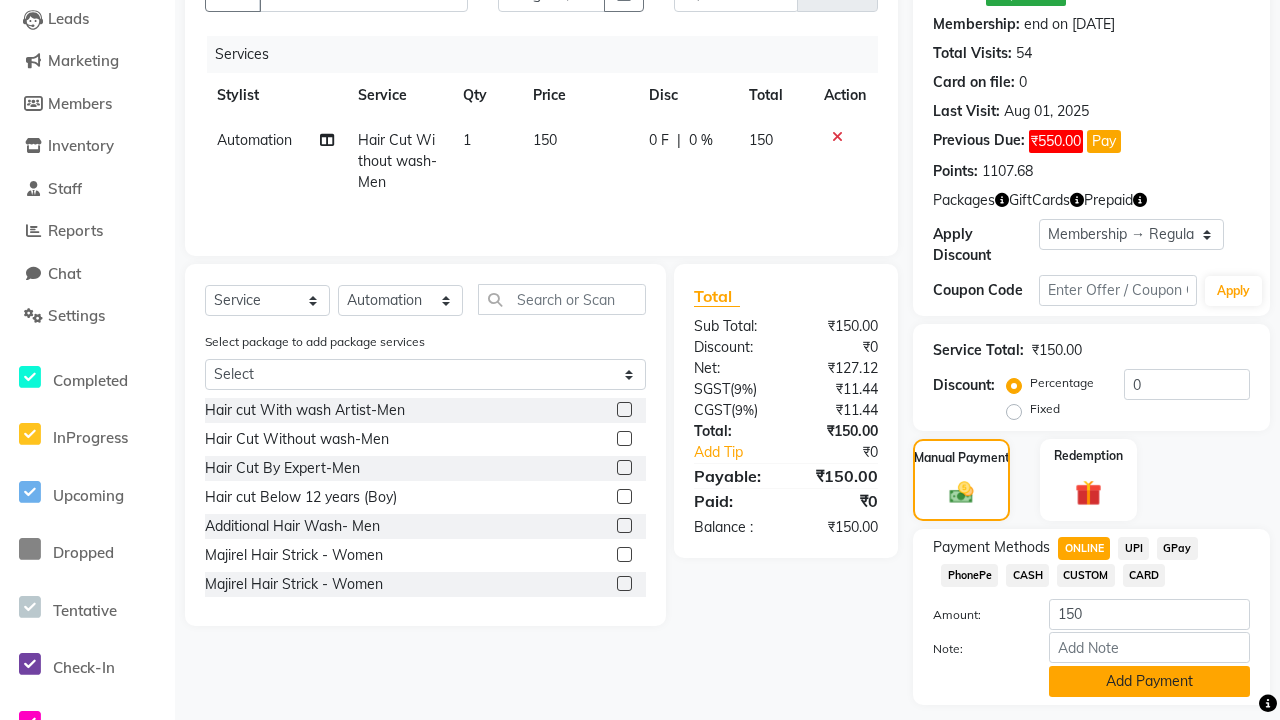 click on "Add Payment" 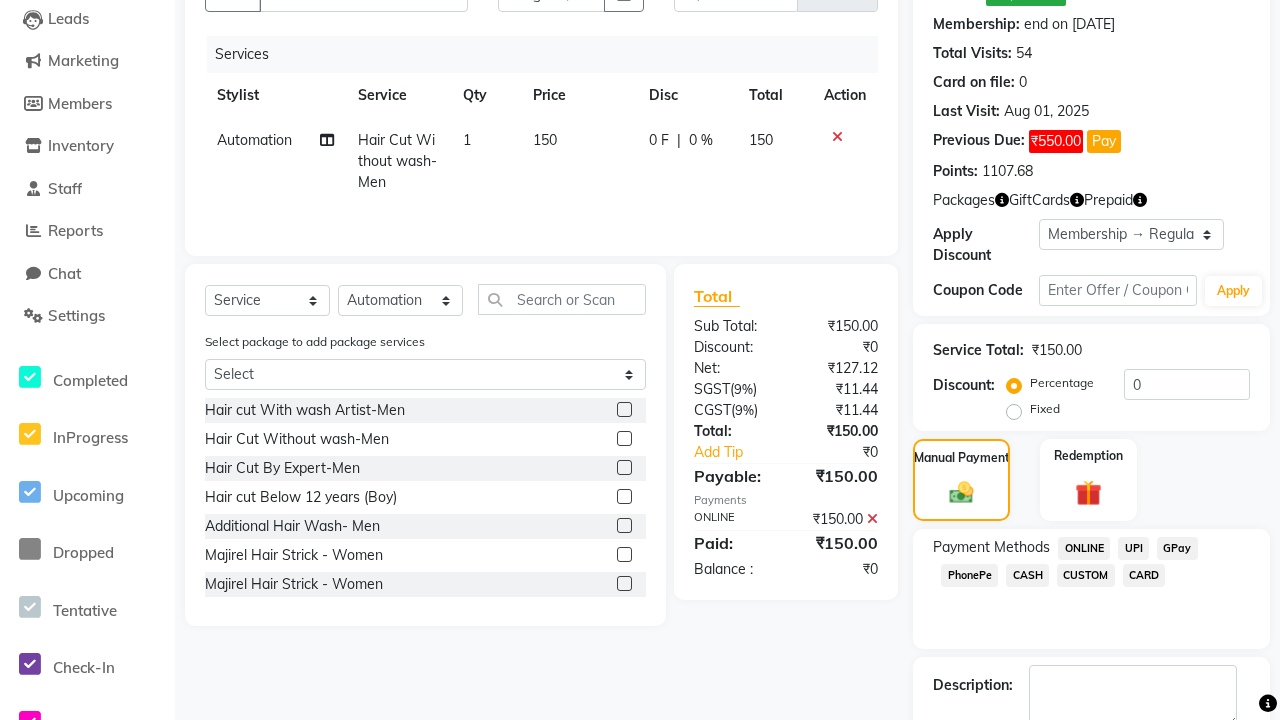 click 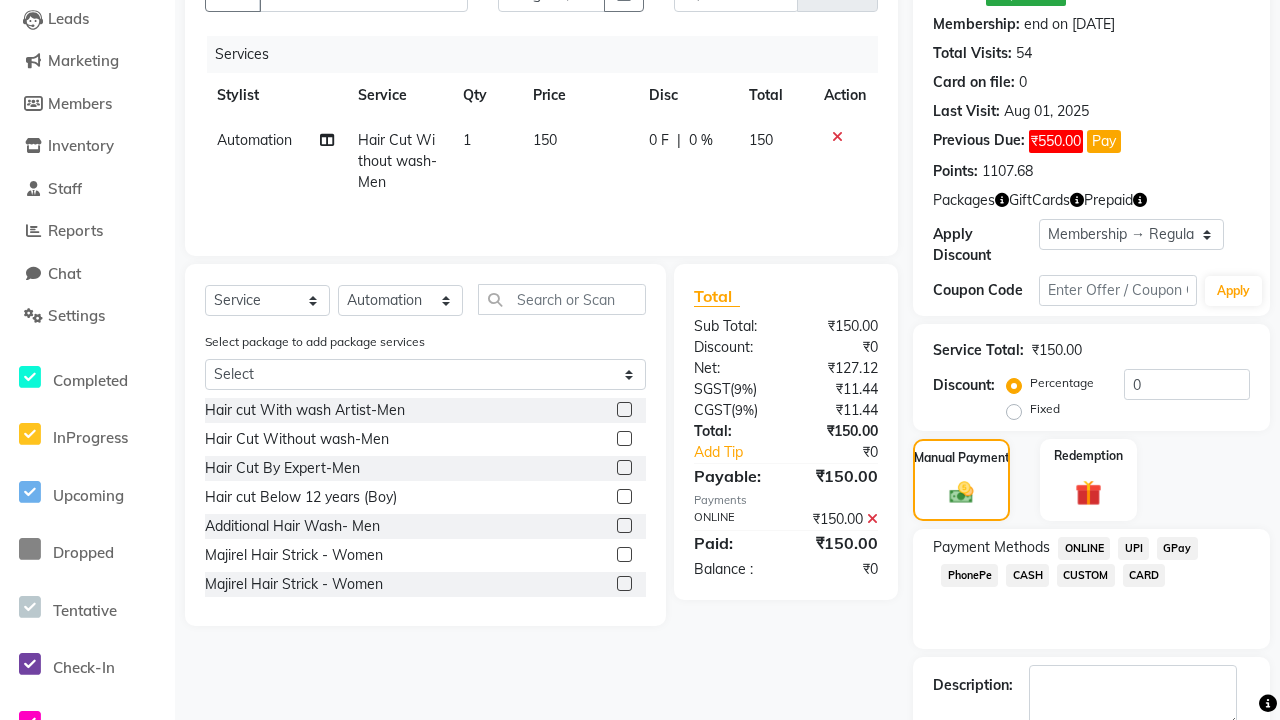click at bounding box center [1031, 755] 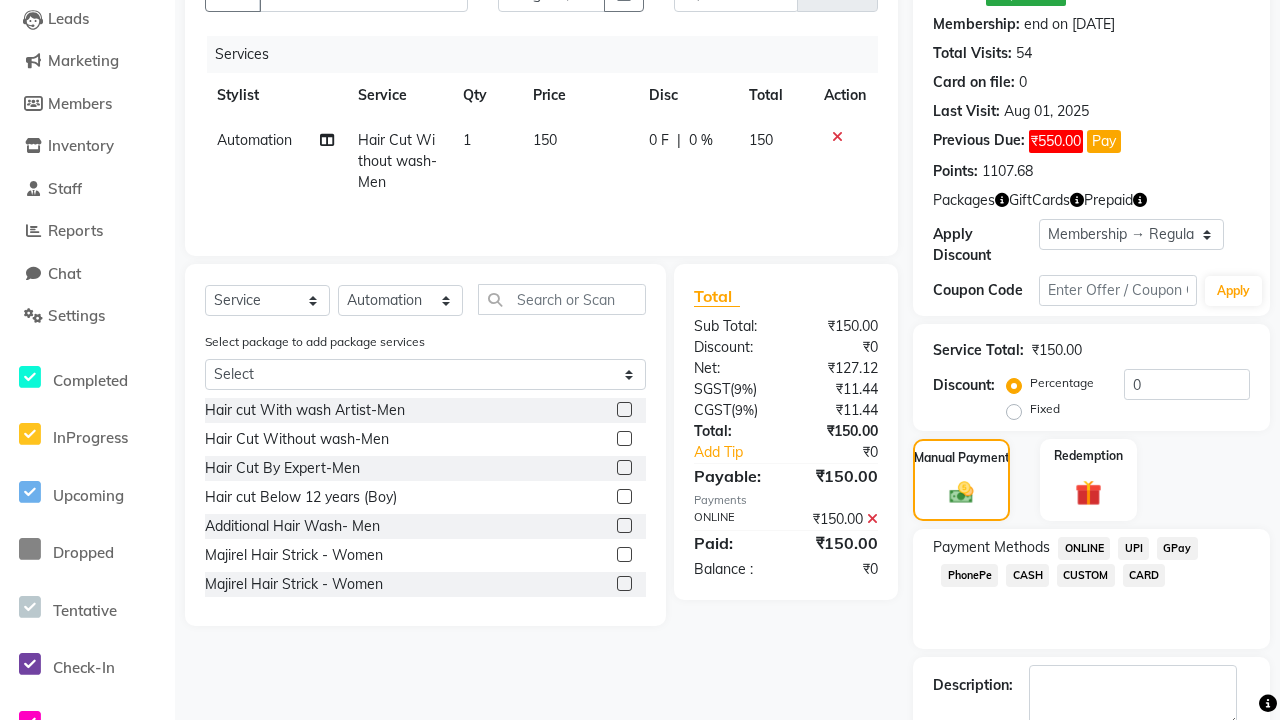 checkbox on "false" 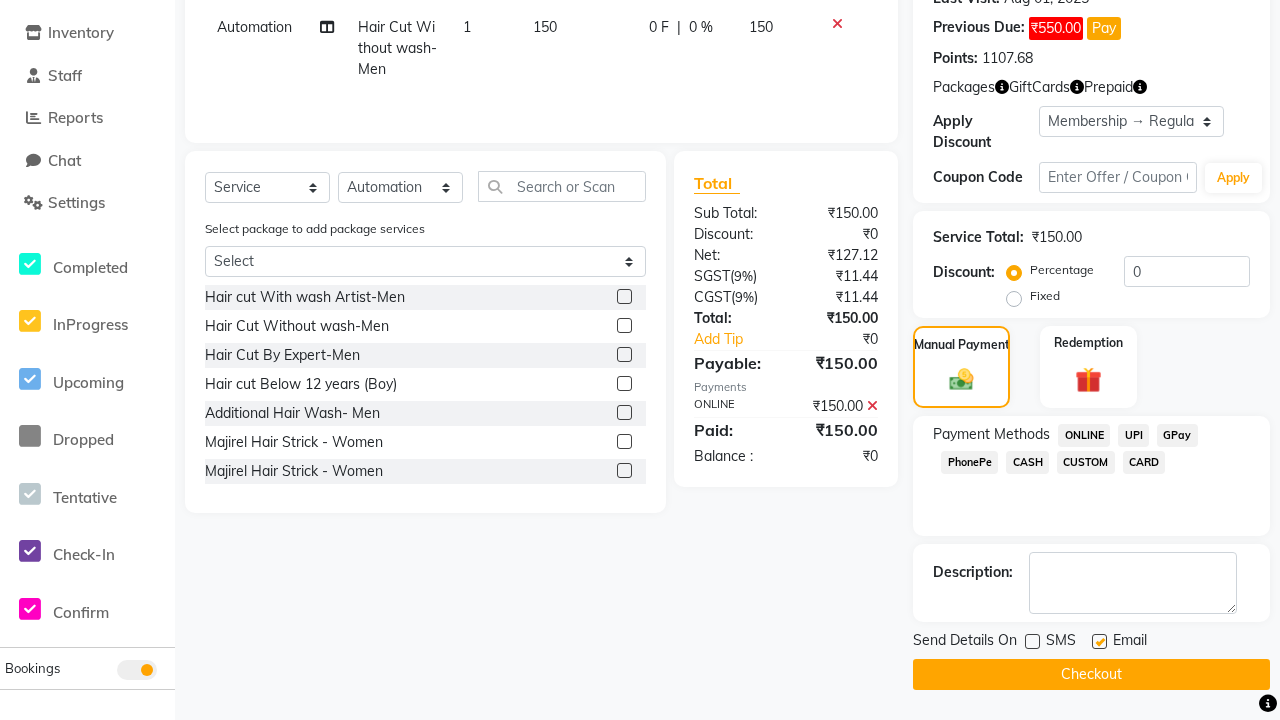 click 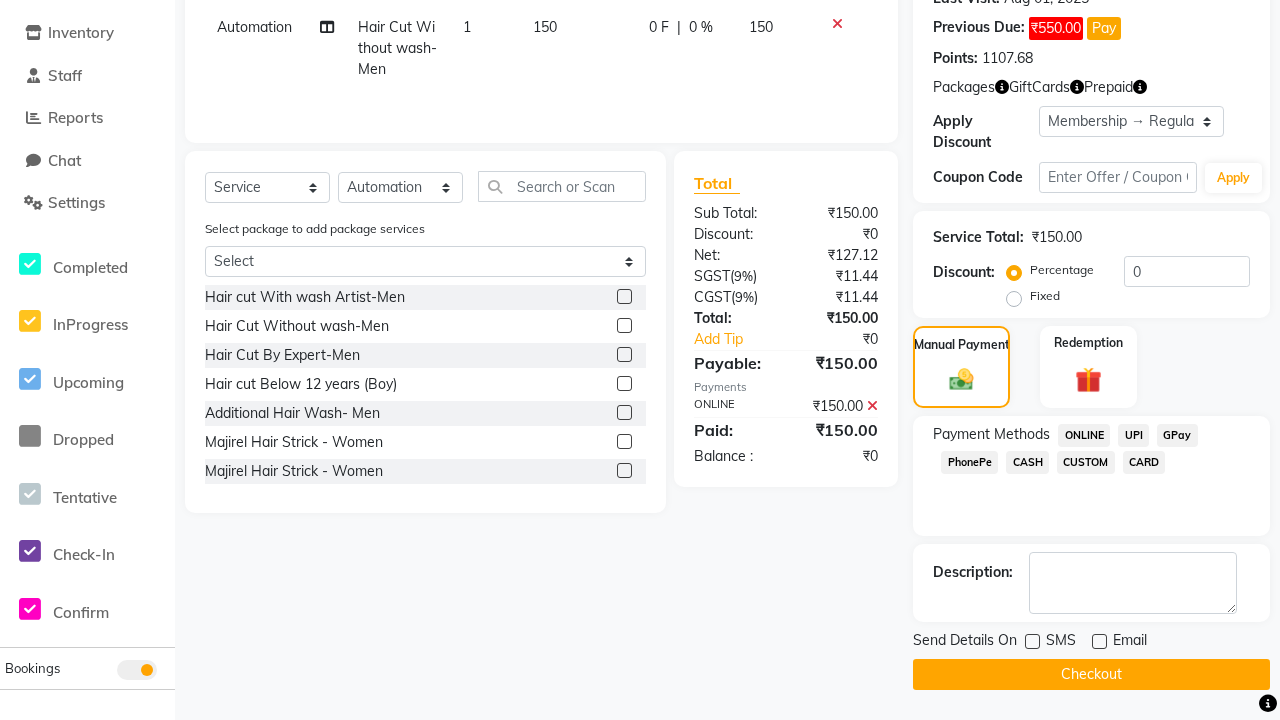 click on "Checkout" 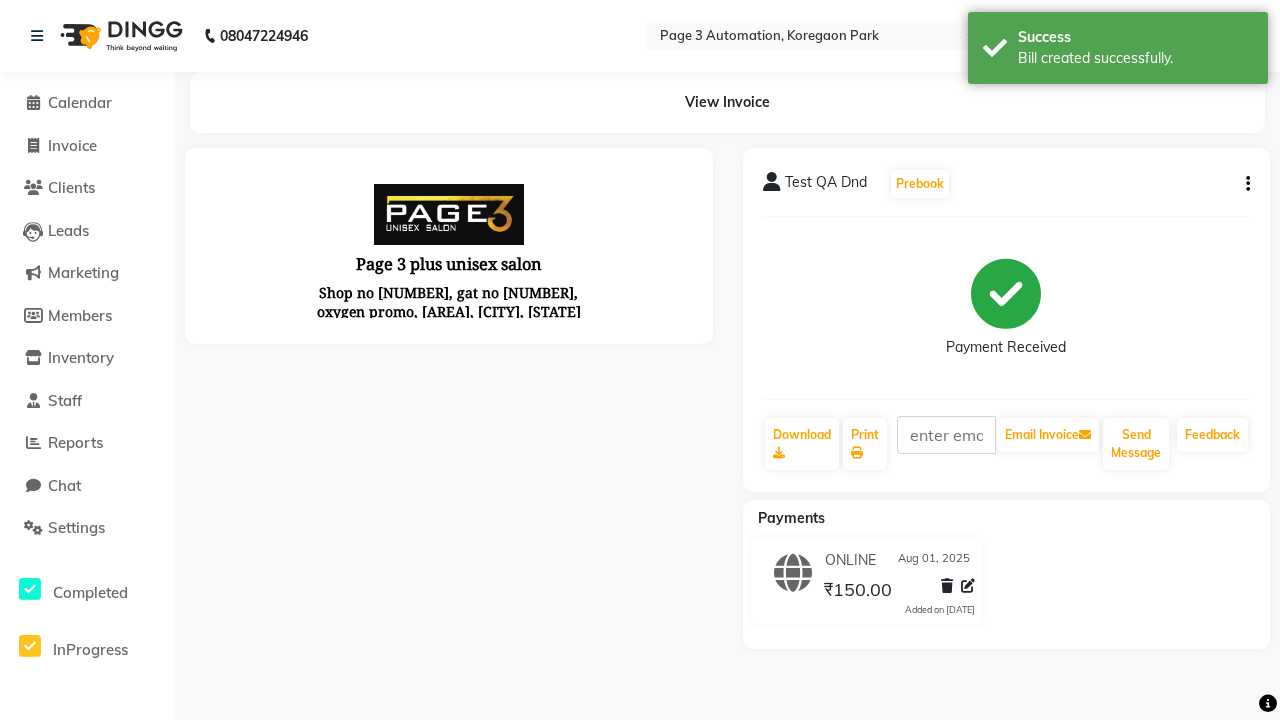 scroll, scrollTop: 0, scrollLeft: 0, axis: both 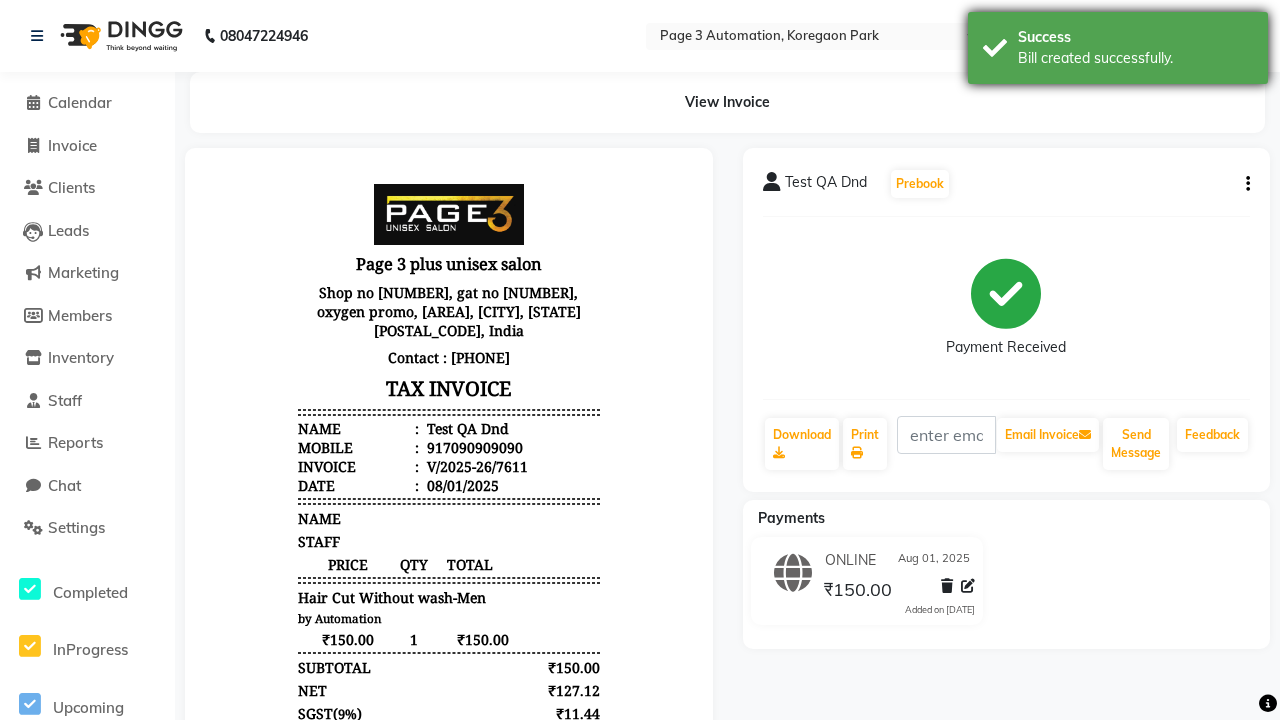 click on "Bill created successfully." at bounding box center [1135, 58] 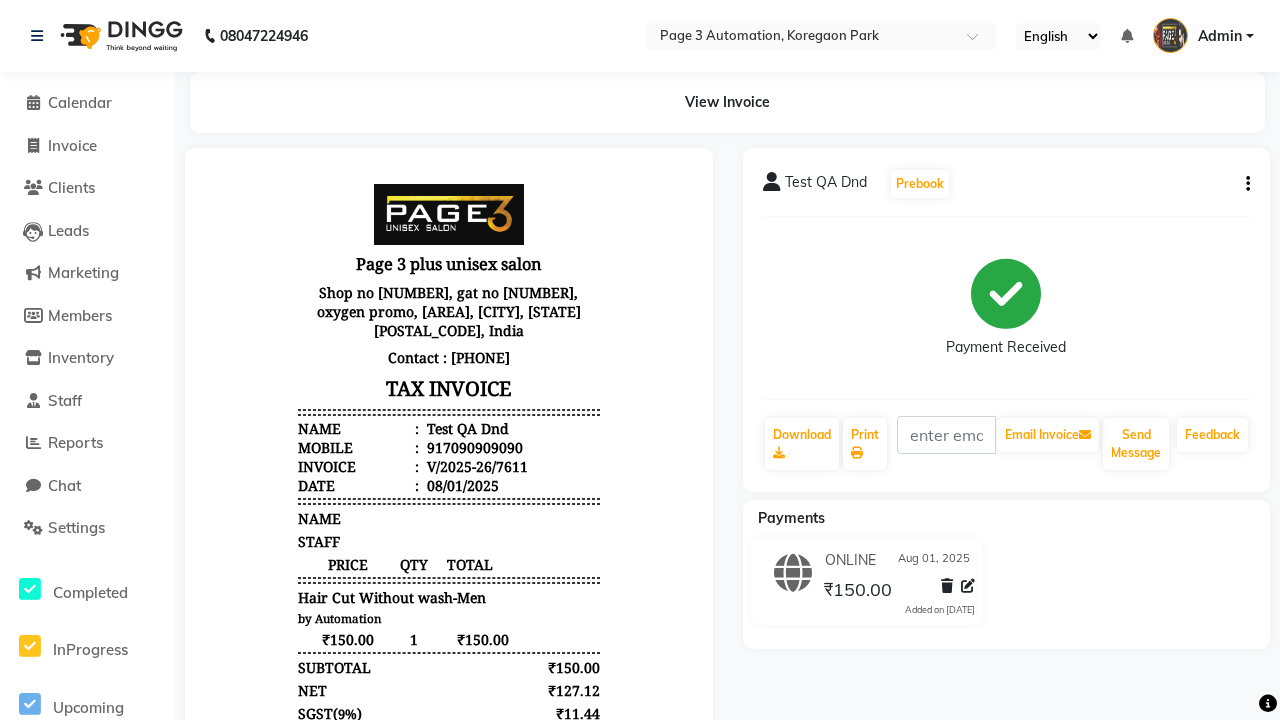 click 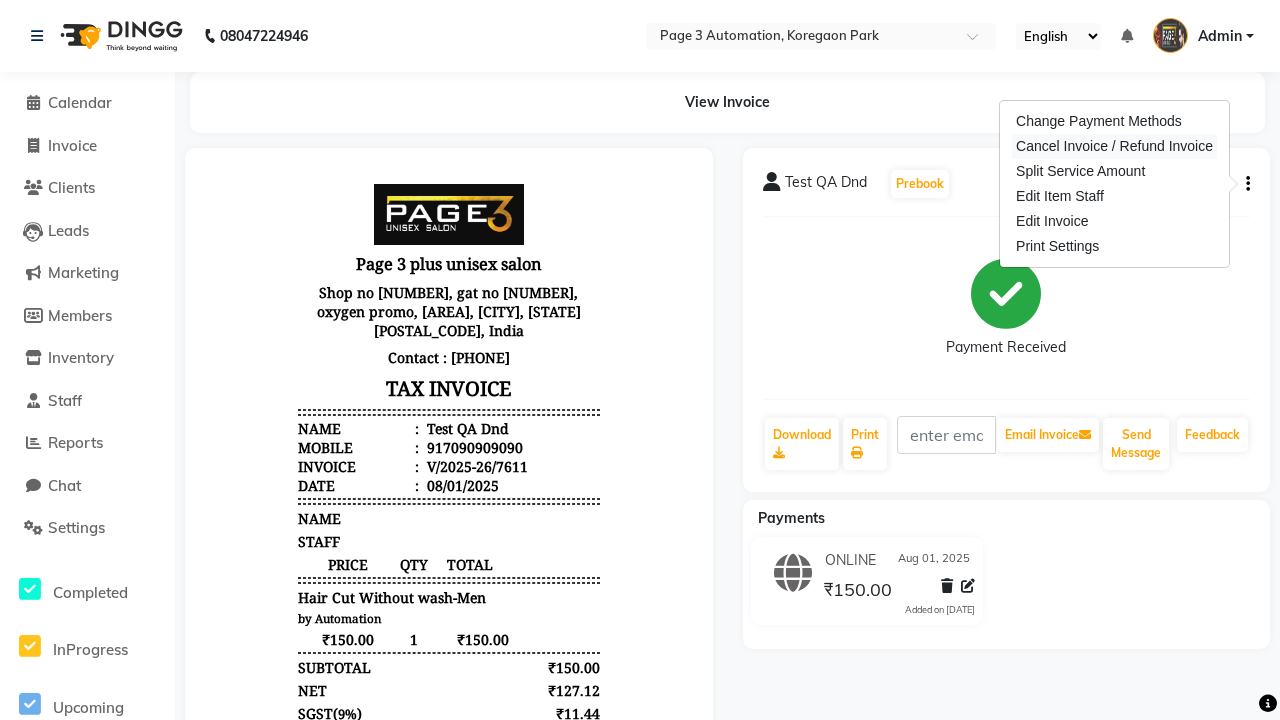 click on "Cancel Invoice / Refund Invoice" at bounding box center [1114, 146] 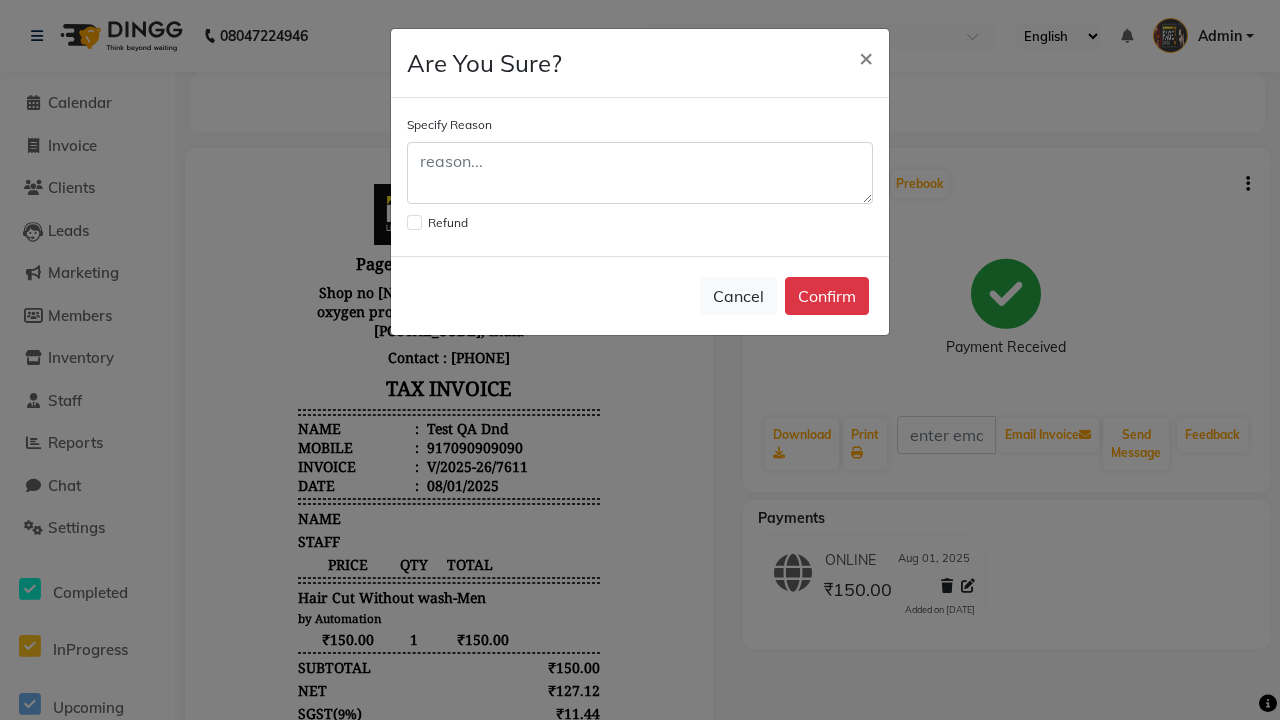 click 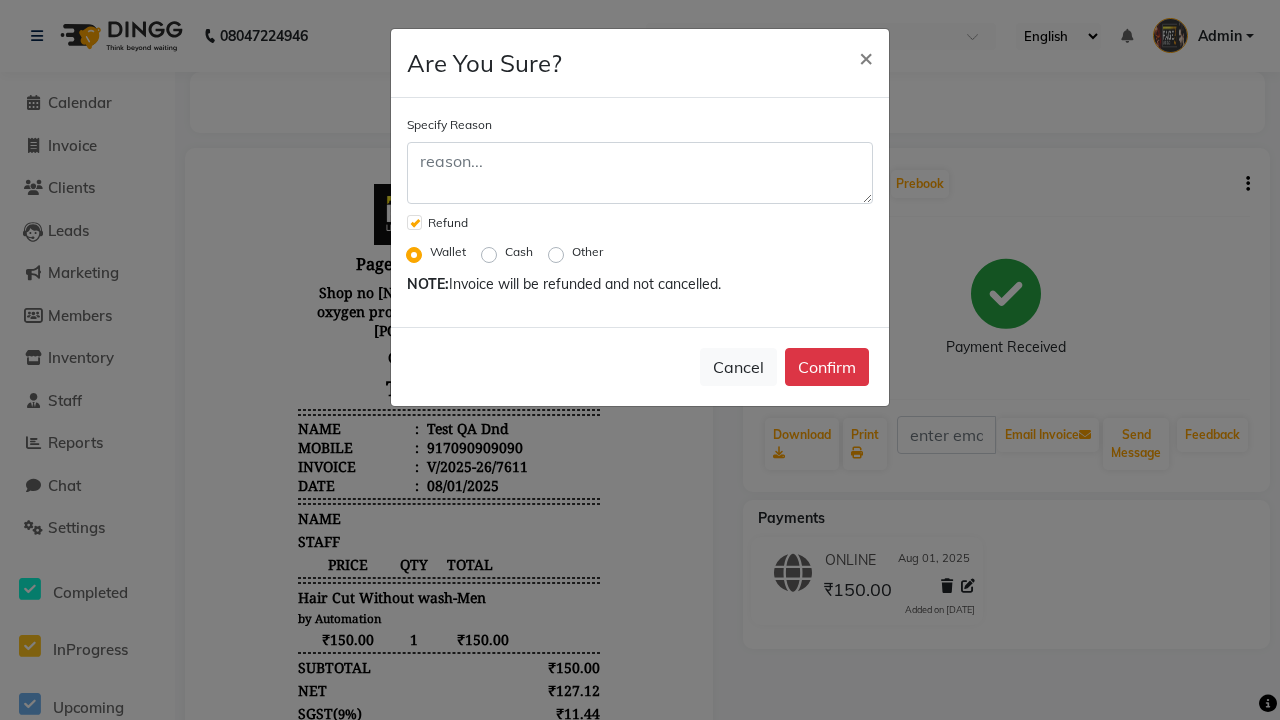 click on "Cash" 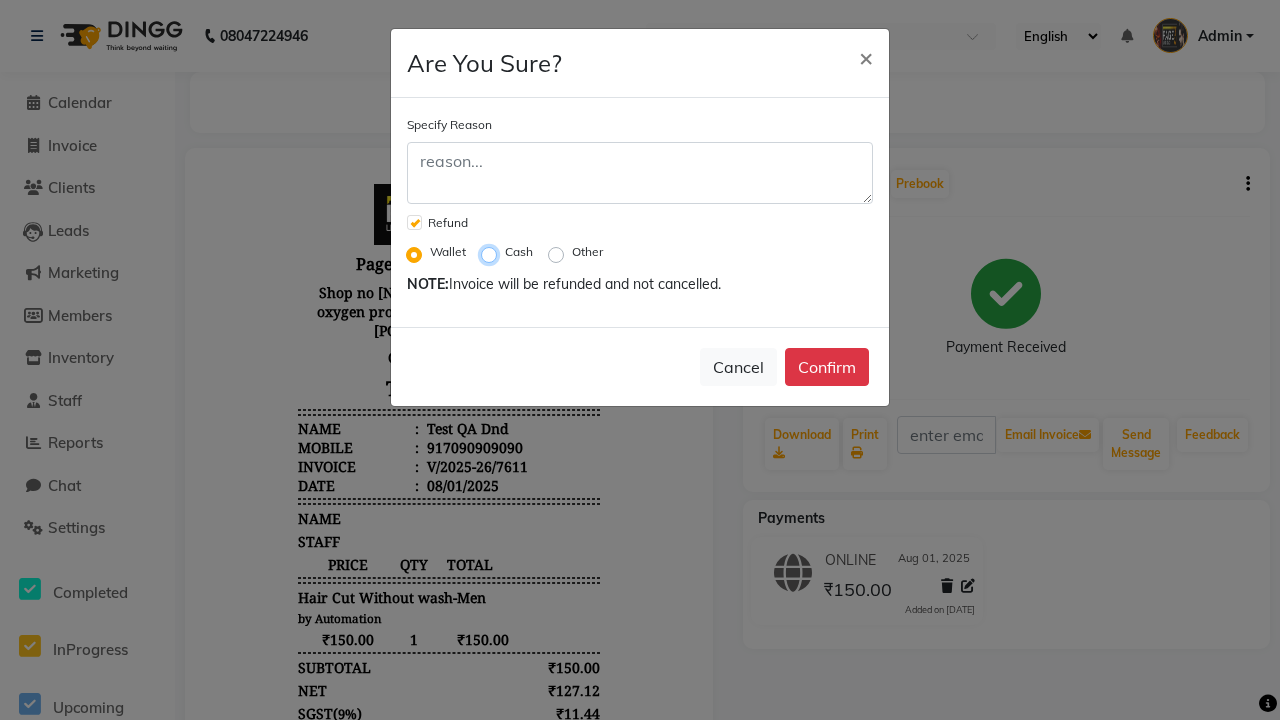 click on "Cash" at bounding box center (493, 252) 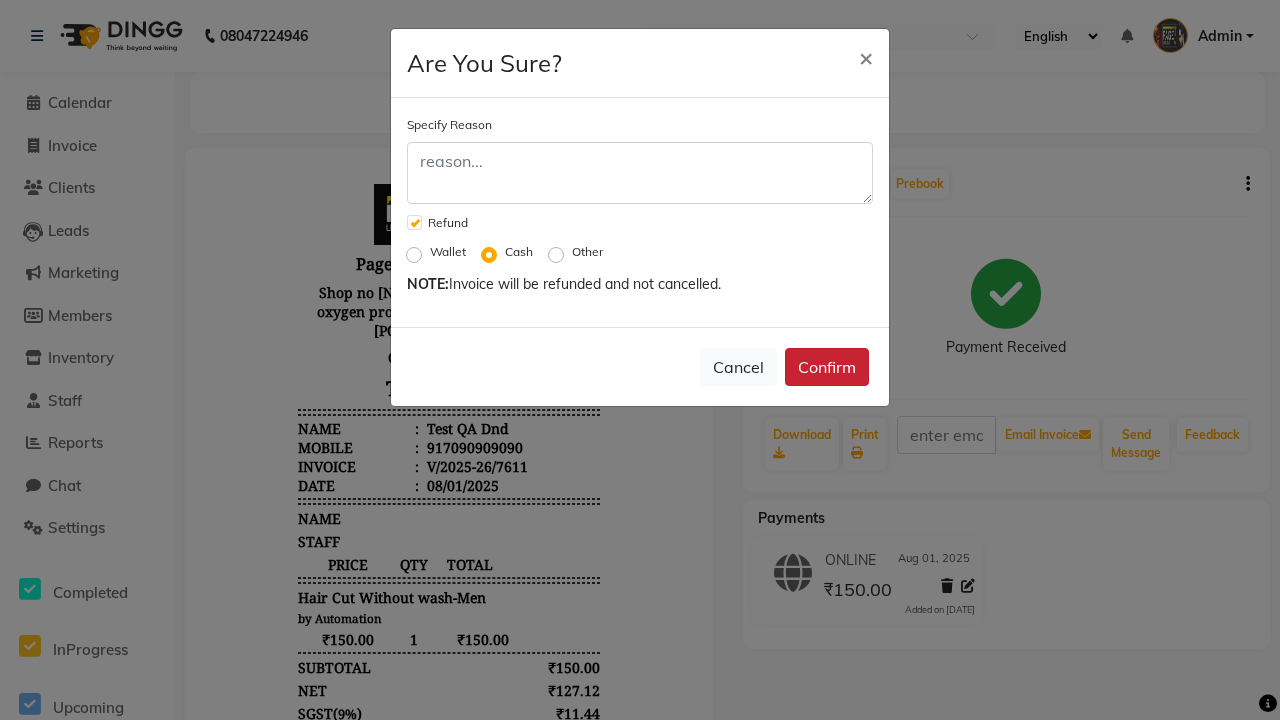 click on "Confirm" 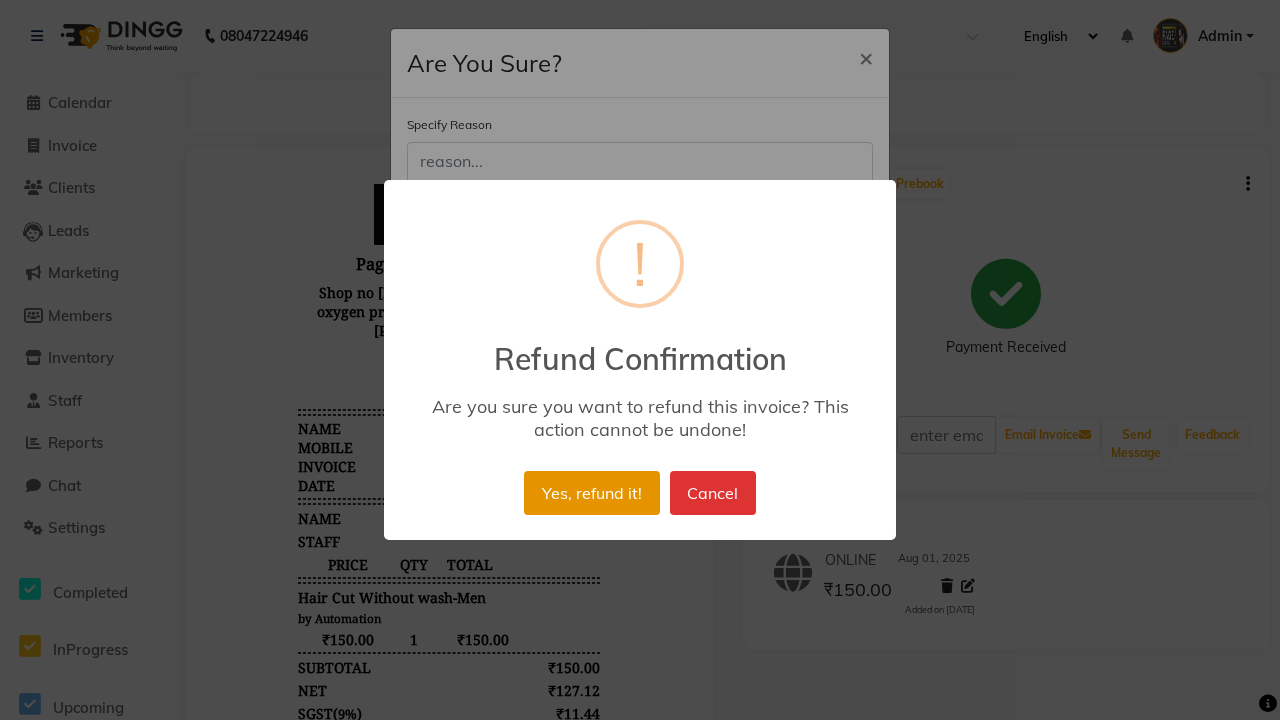 click on "Yes, refund it!" at bounding box center [591, 493] 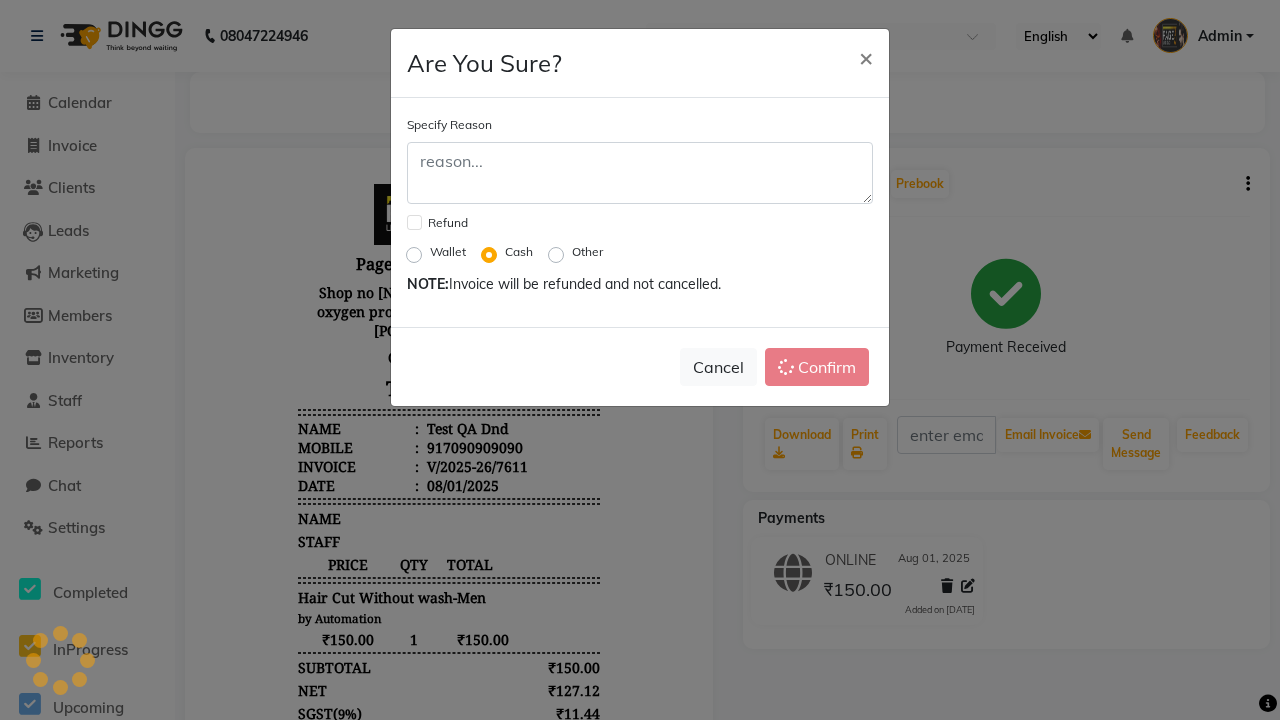 checkbox on "false" 